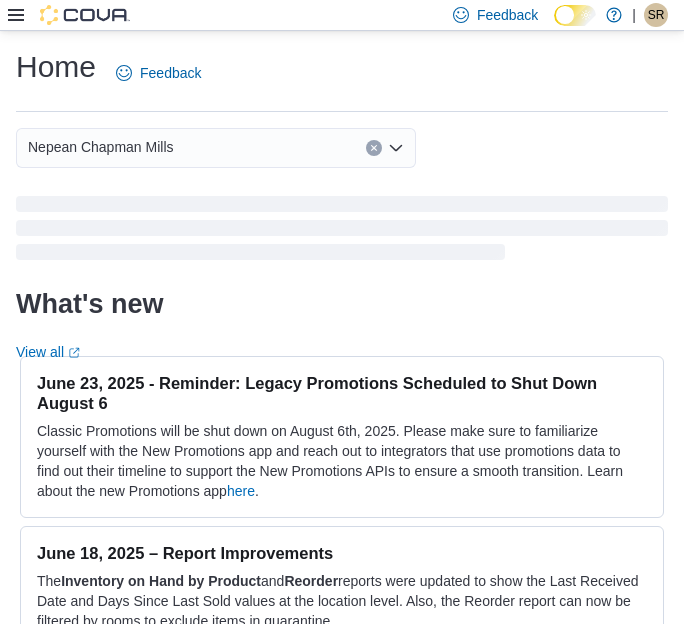 scroll, scrollTop: 0, scrollLeft: 0, axis: both 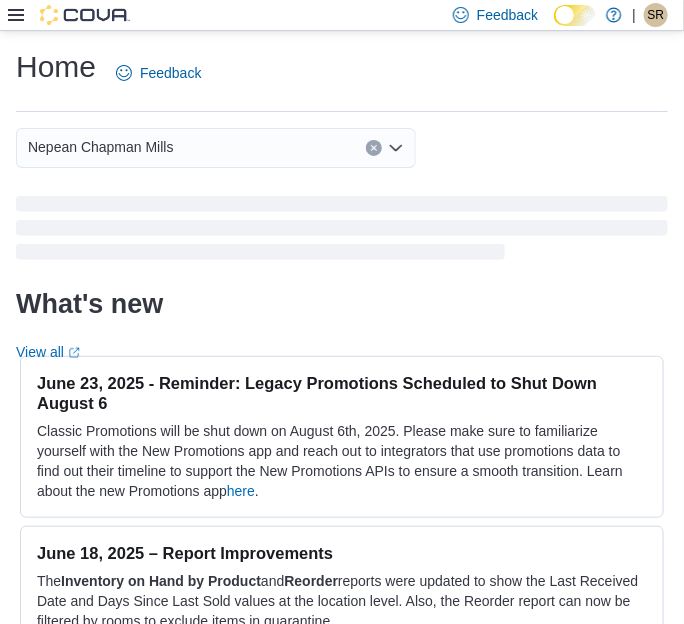 click 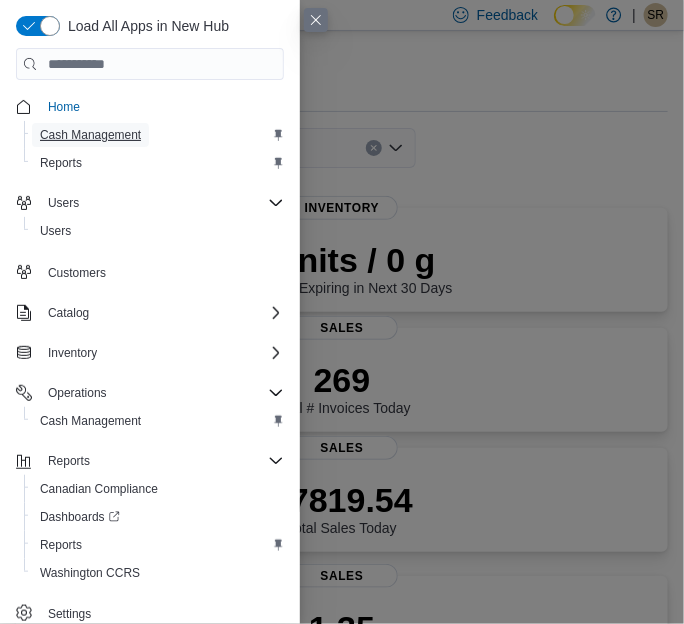 click on "Cash Management" at bounding box center [90, 135] 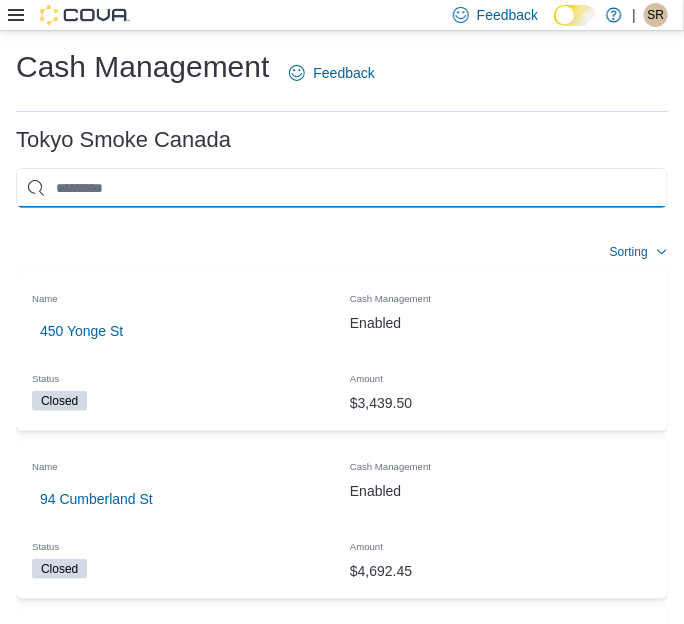 click at bounding box center [342, 188] 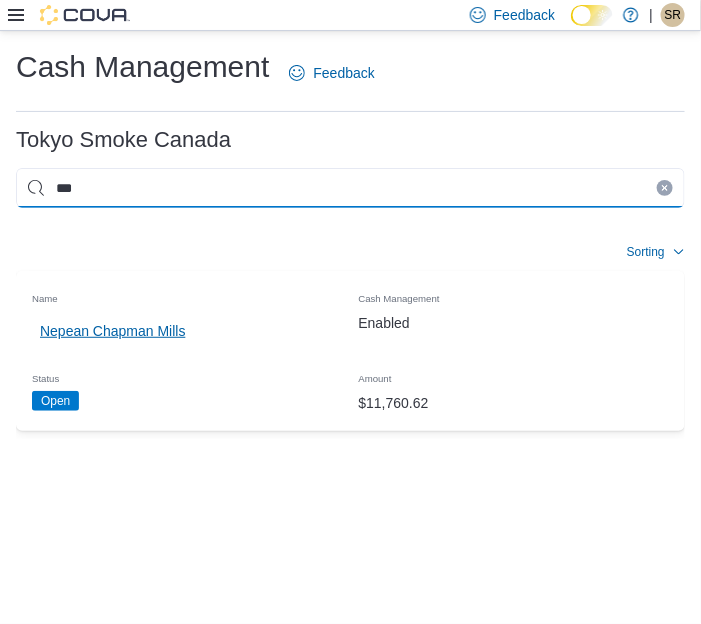 type on "***" 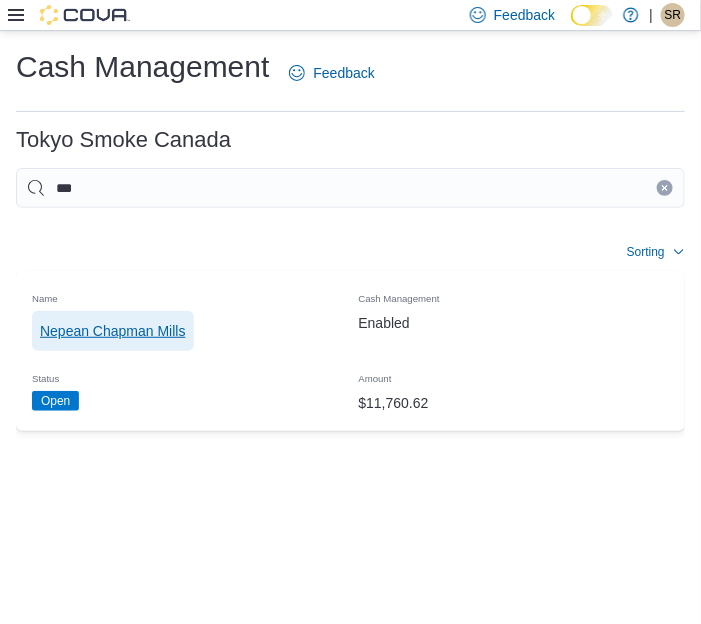 click on "Nepean Chapman Mills" at bounding box center (113, 331) 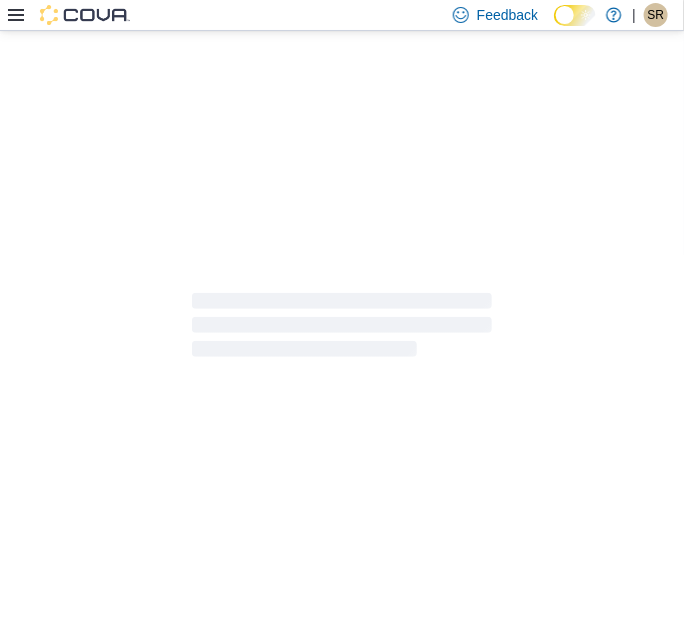click at bounding box center (342, 328) 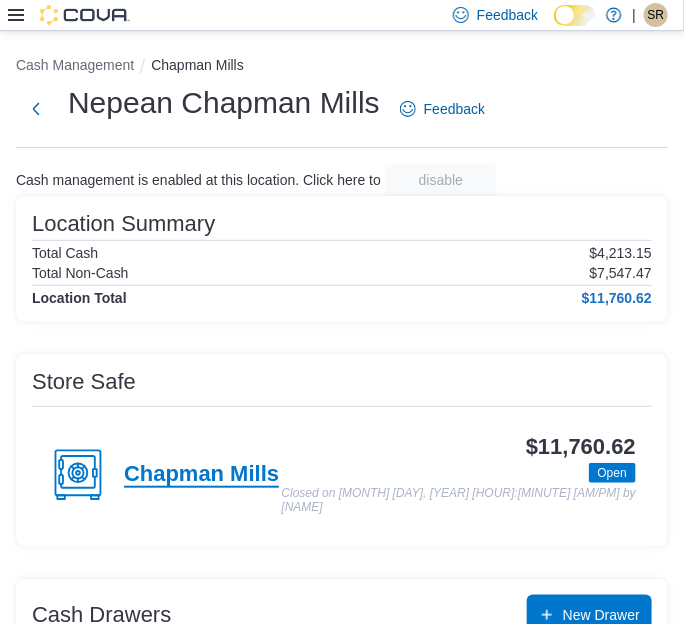 click on "Chapman Mills" at bounding box center (201, 475) 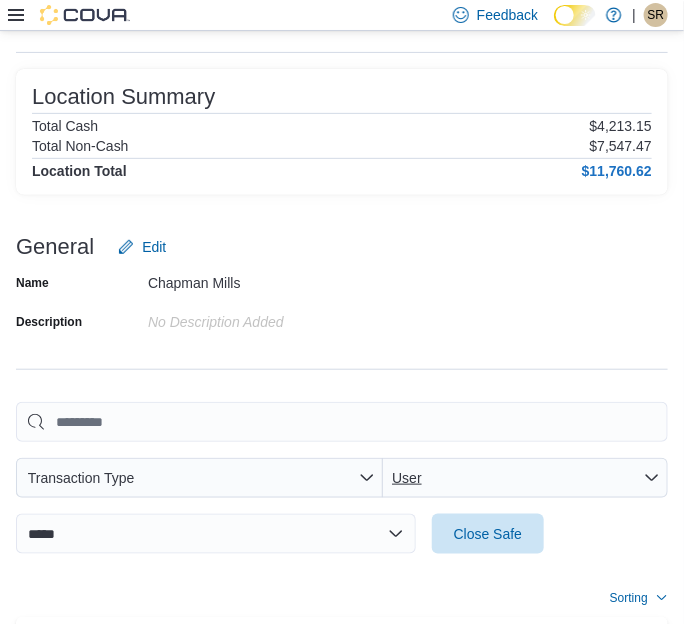 scroll, scrollTop: 100, scrollLeft: 0, axis: vertical 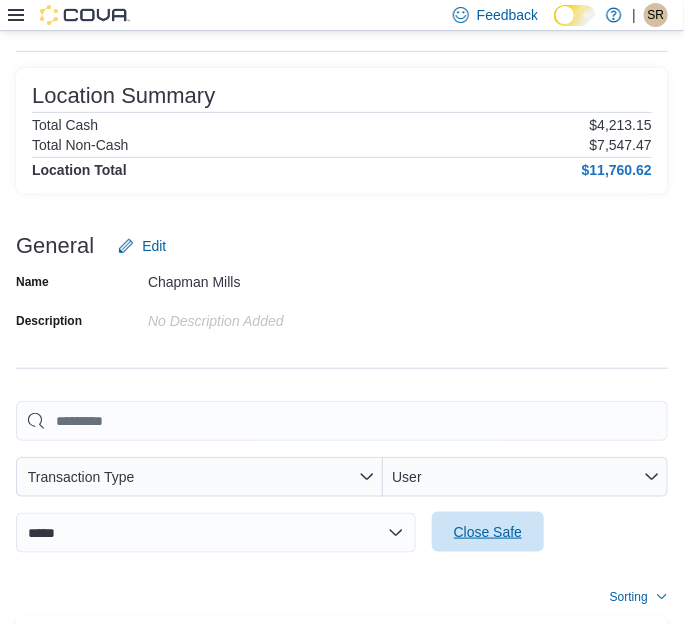 click on "Close Safe" at bounding box center (488, 532) 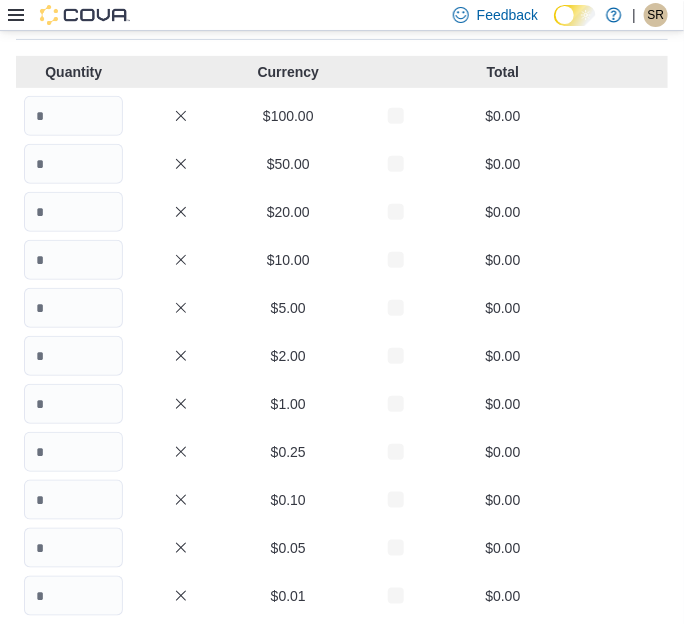 scroll, scrollTop: 0, scrollLeft: 0, axis: both 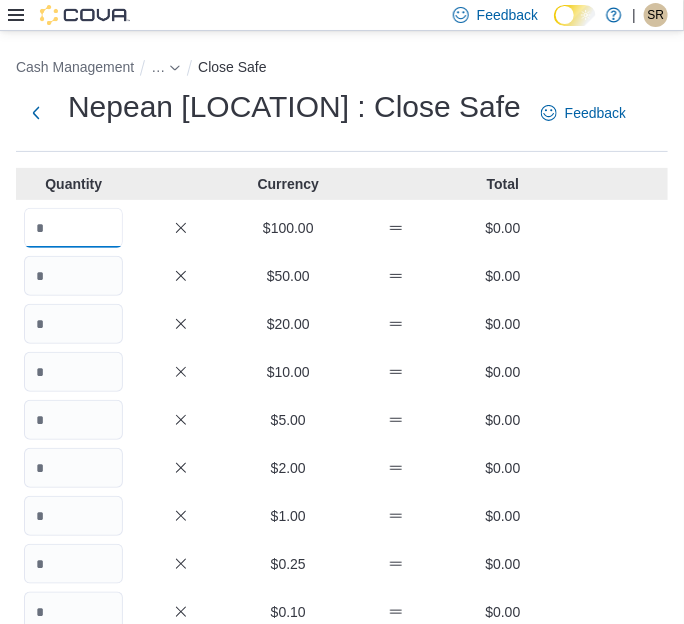 click at bounding box center [73, 228] 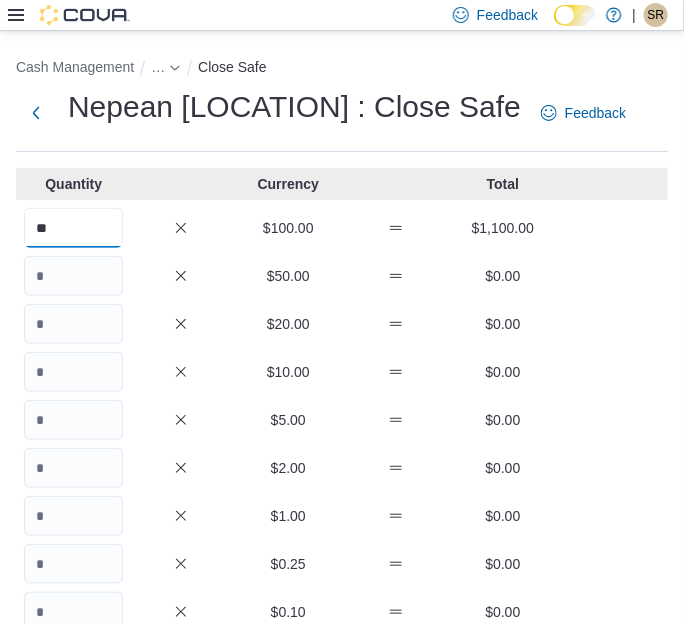 type on "**" 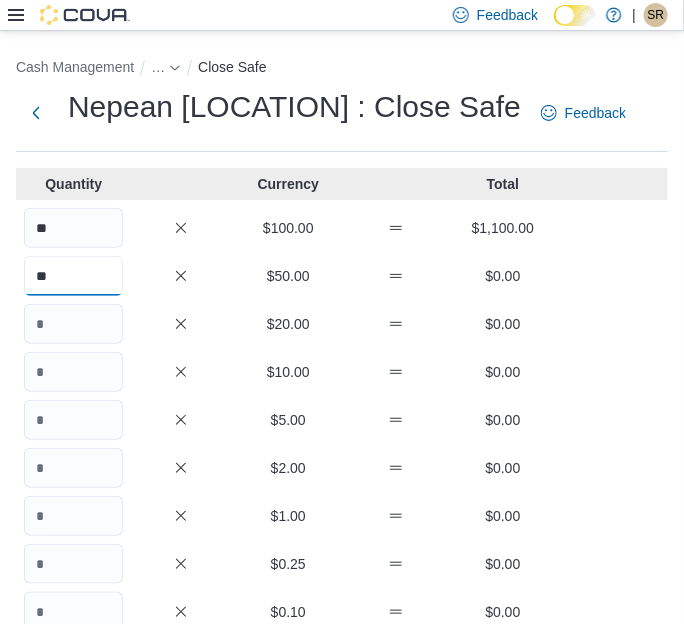 type on "**" 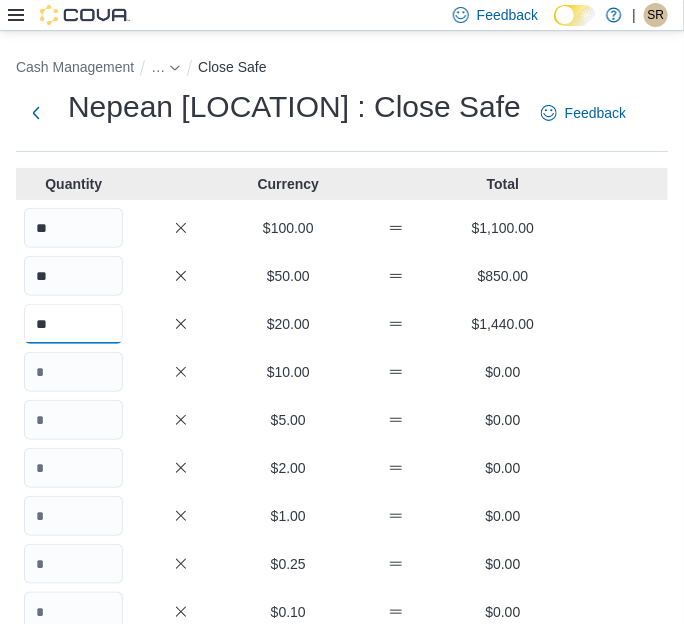 type on "**" 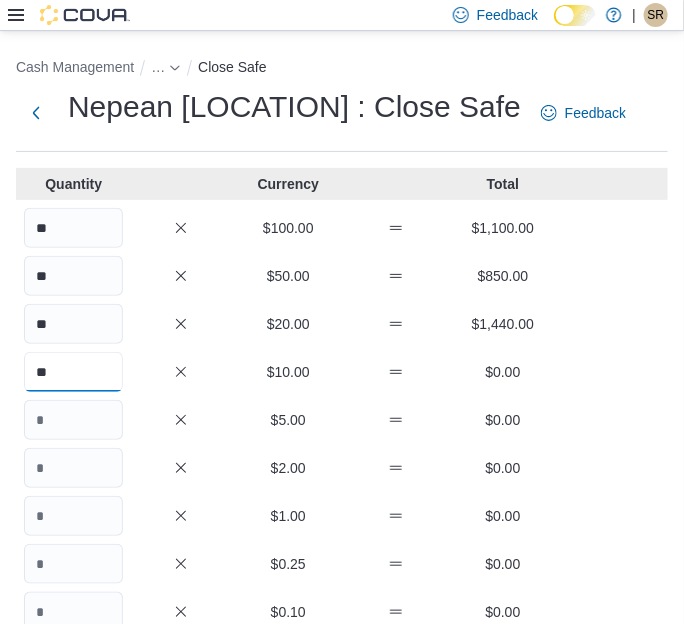 type on "**" 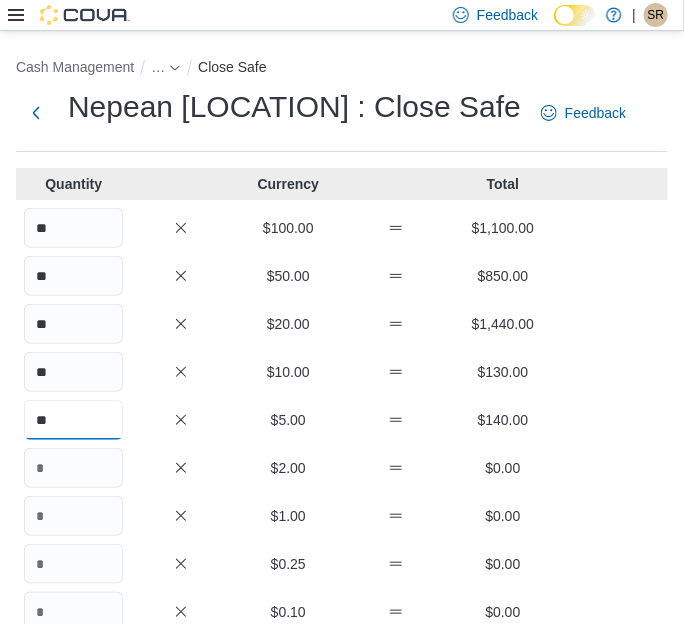 type on "**" 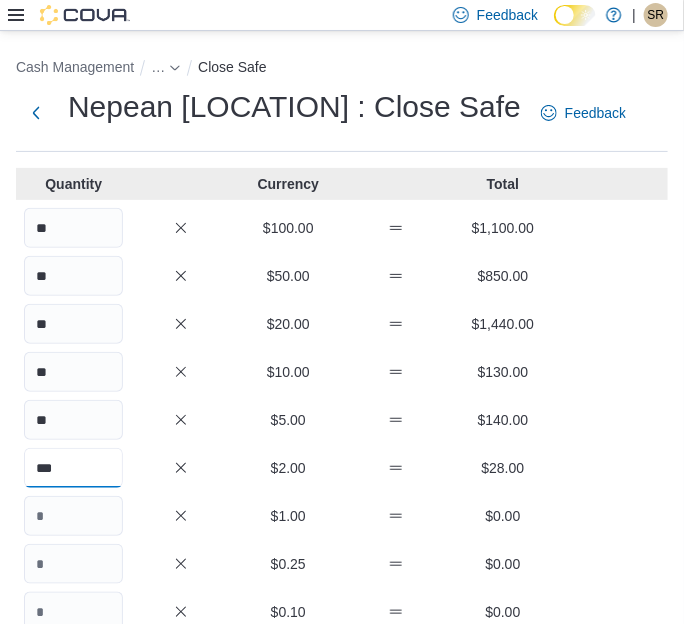 type on "***" 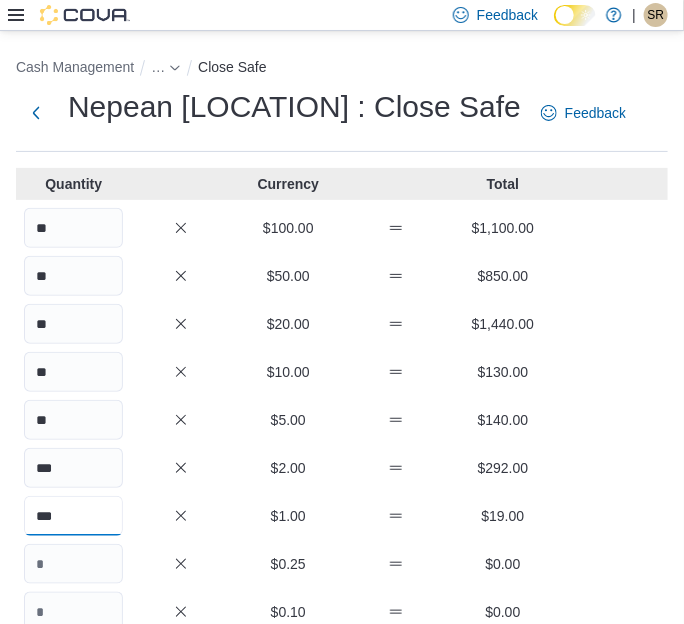 type on "***" 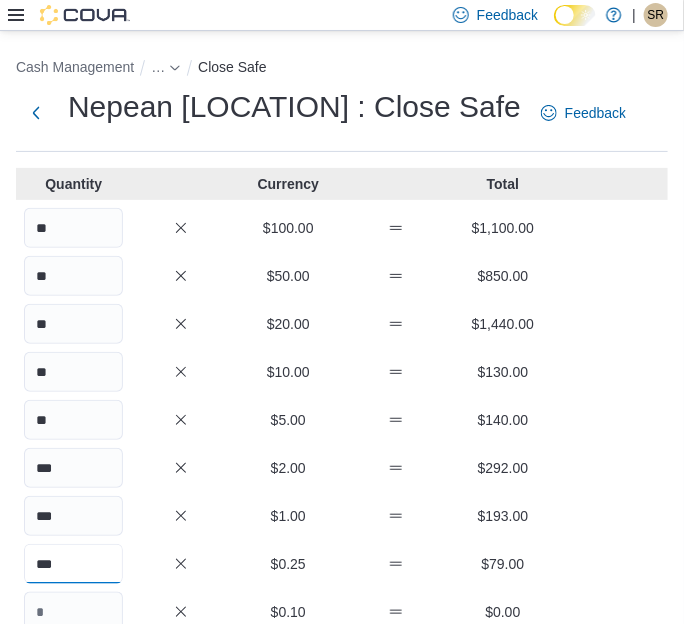 type on "***" 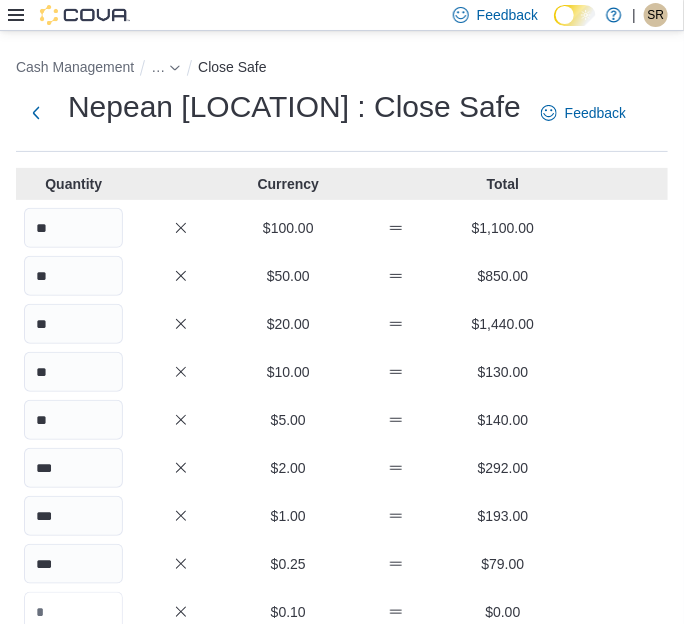 scroll, scrollTop: 8, scrollLeft: 0, axis: vertical 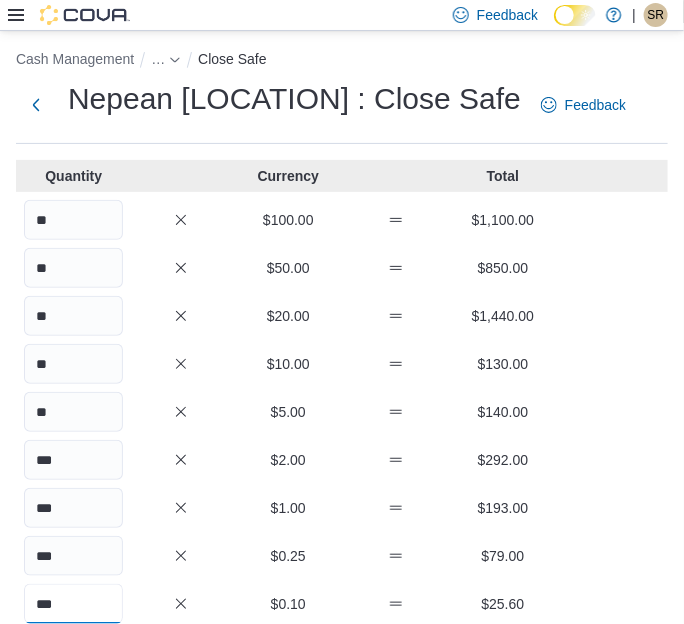 type on "***" 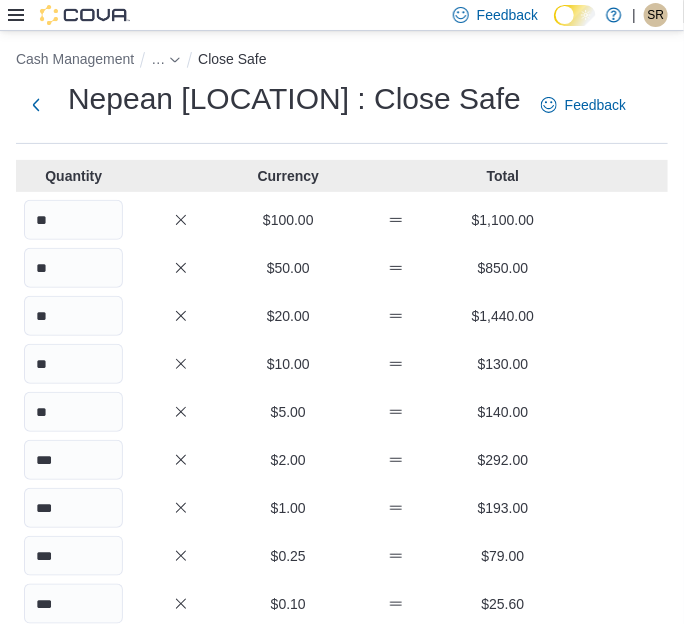 scroll, scrollTop: 348, scrollLeft: 0, axis: vertical 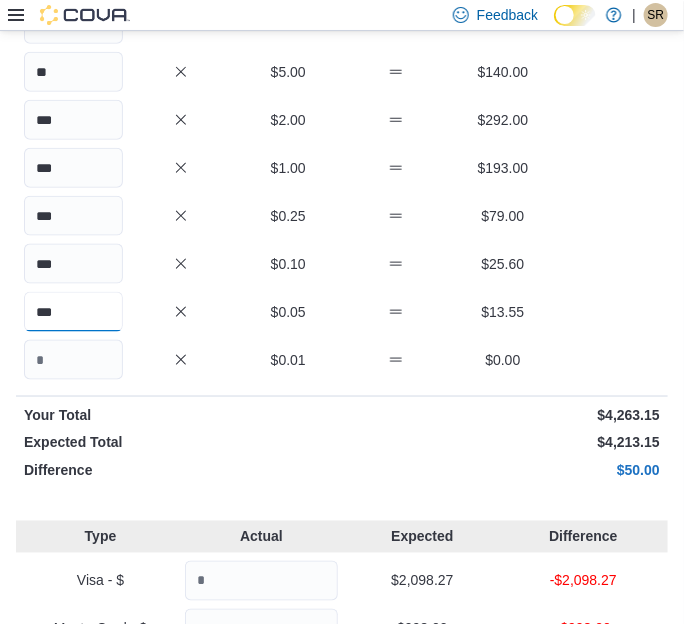 type on "***" 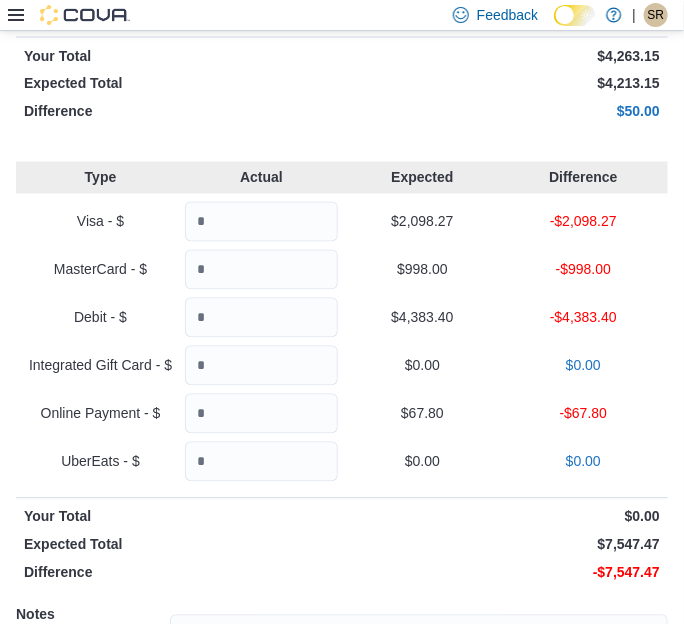 scroll, scrollTop: 705, scrollLeft: 0, axis: vertical 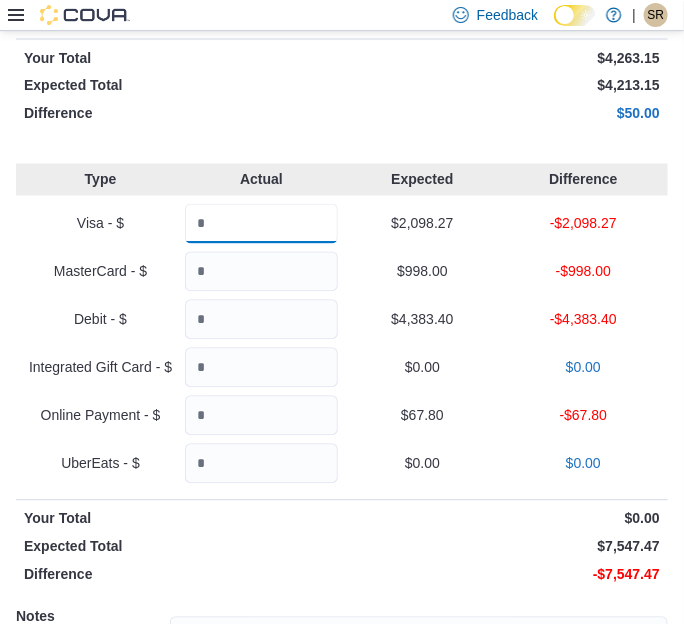 click at bounding box center (261, 224) 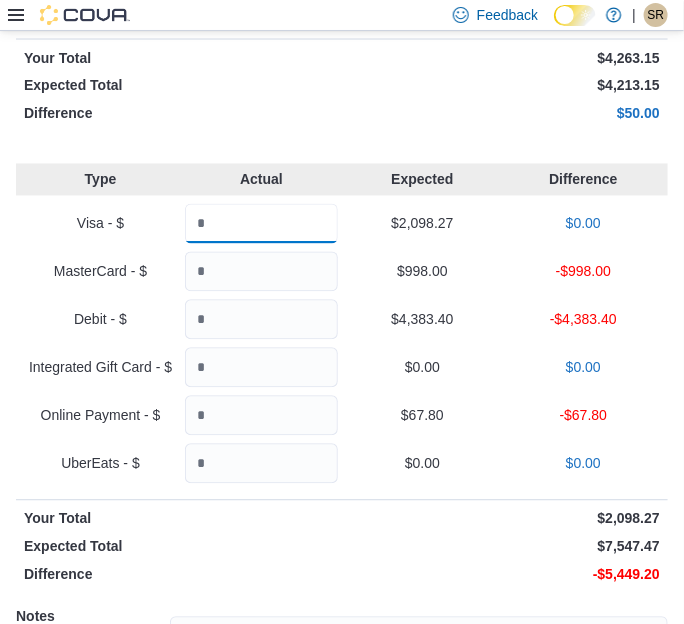 type on "*******" 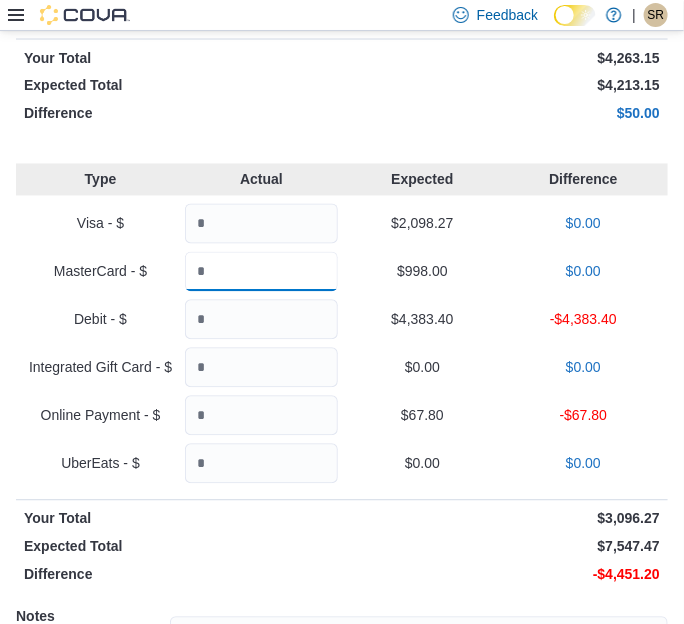 type on "******" 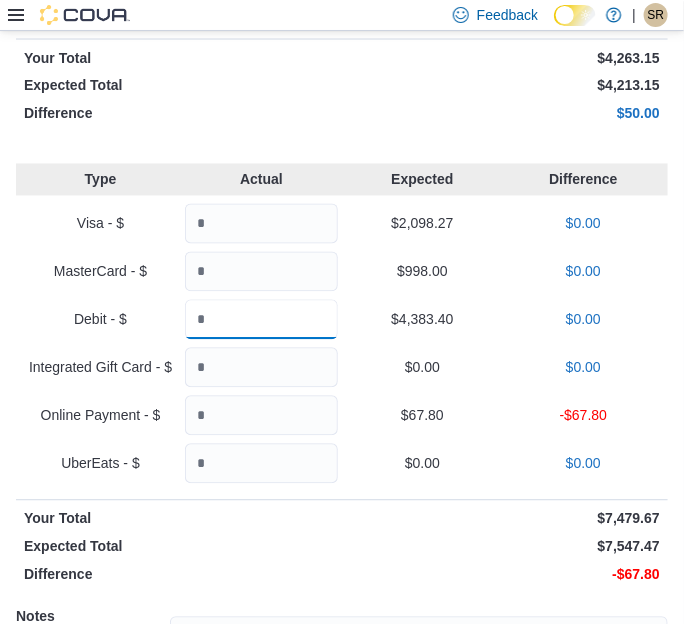 type on "*******" 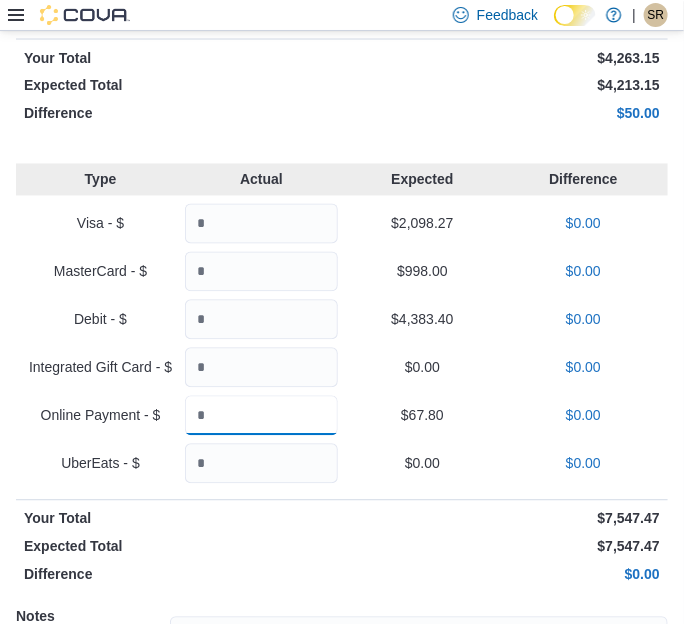 type on "*****" 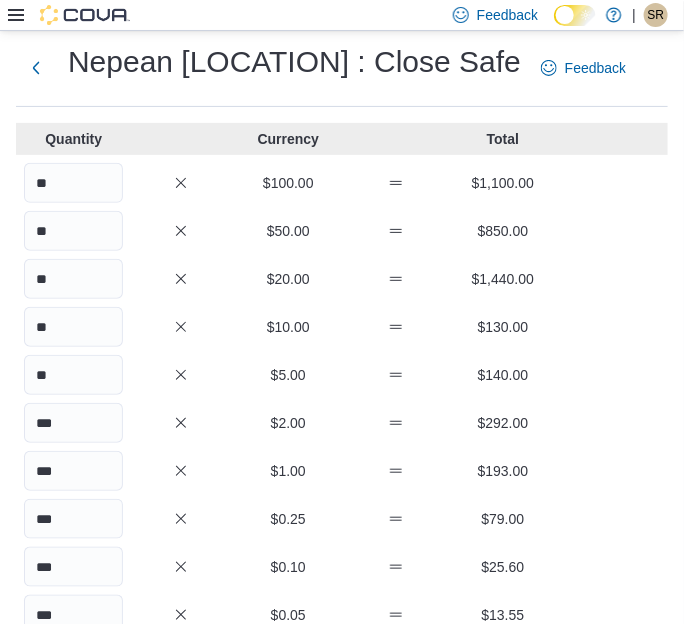 scroll, scrollTop: 0, scrollLeft: 0, axis: both 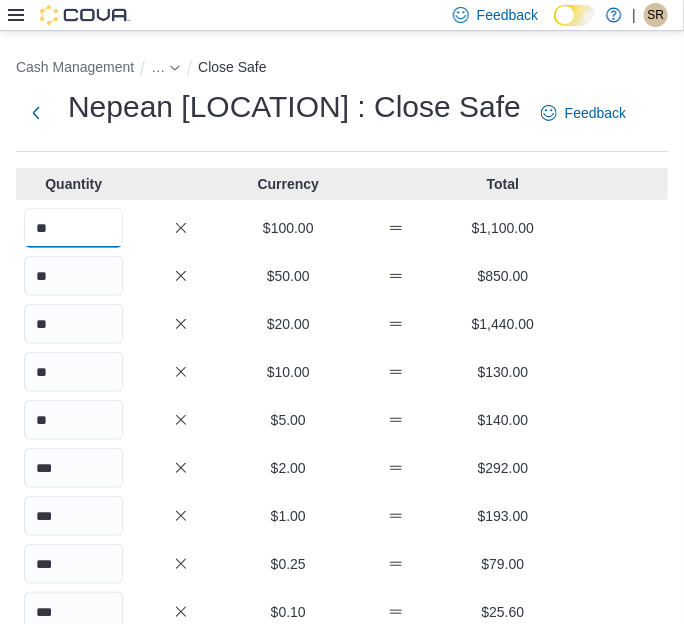 click on "**" at bounding box center [73, 228] 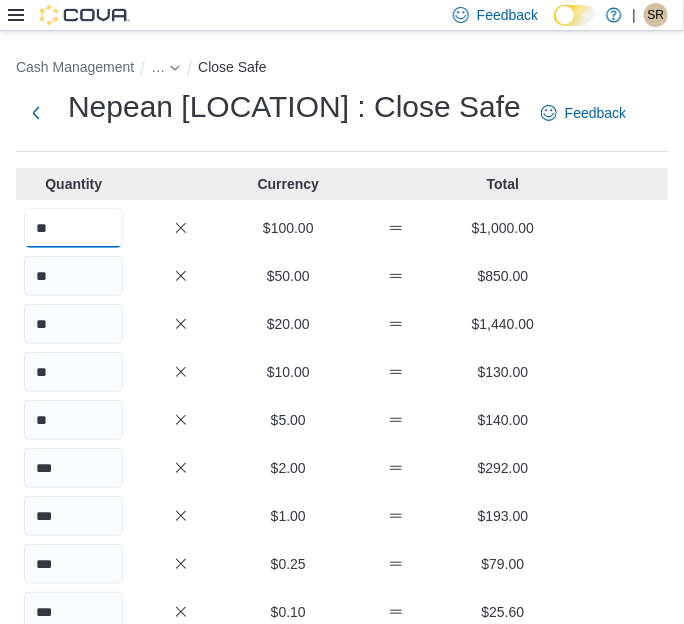 type on "**" 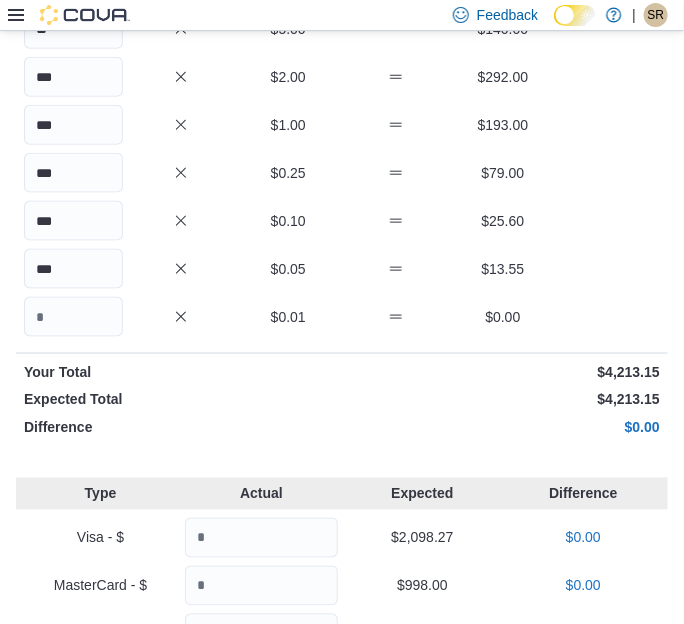 scroll, scrollTop: 399, scrollLeft: 0, axis: vertical 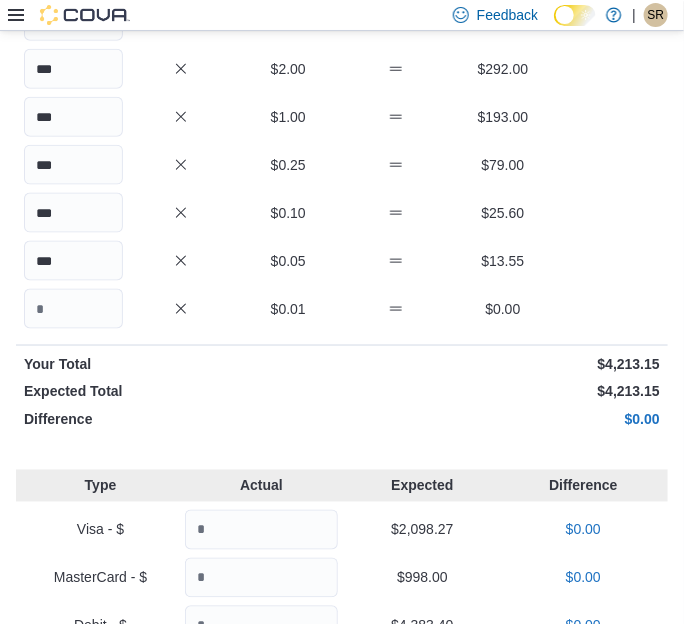 type on "**" 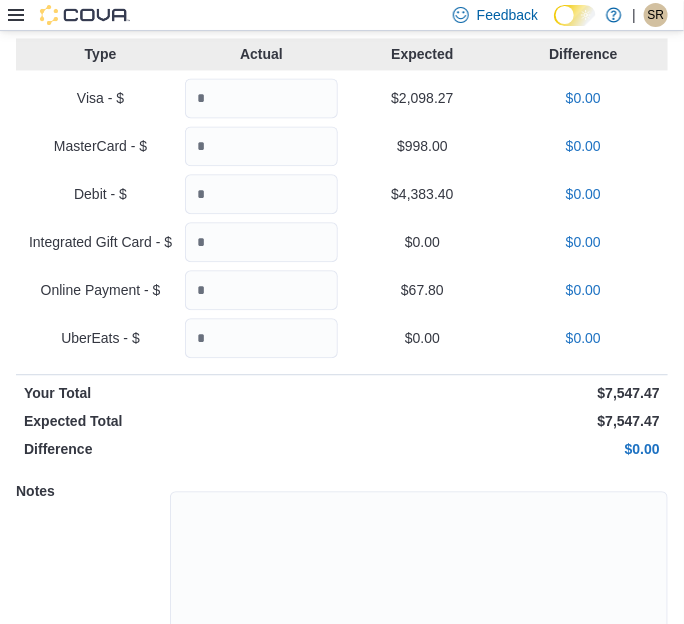 scroll, scrollTop: 923, scrollLeft: 0, axis: vertical 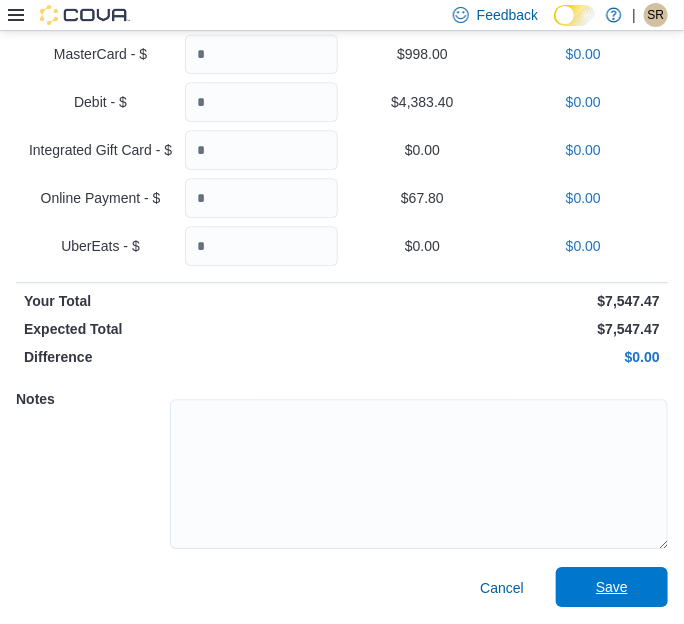 click on "Save" at bounding box center [612, 587] 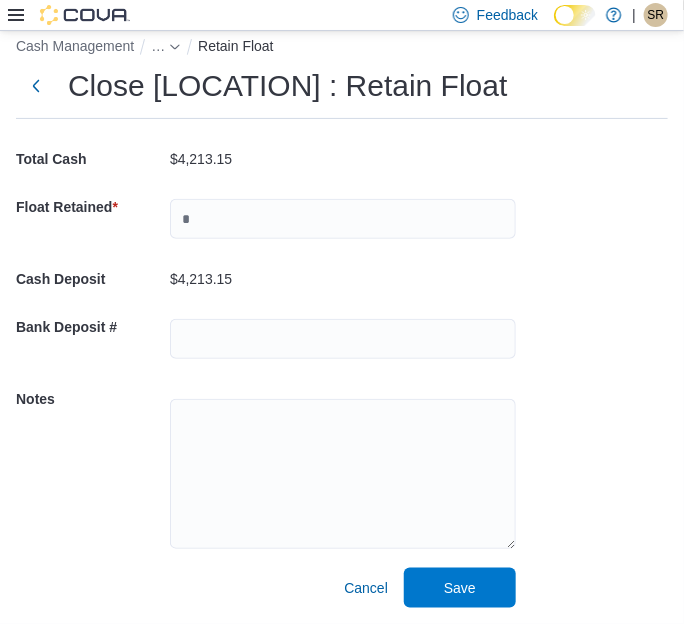 scroll, scrollTop: 33, scrollLeft: 0, axis: vertical 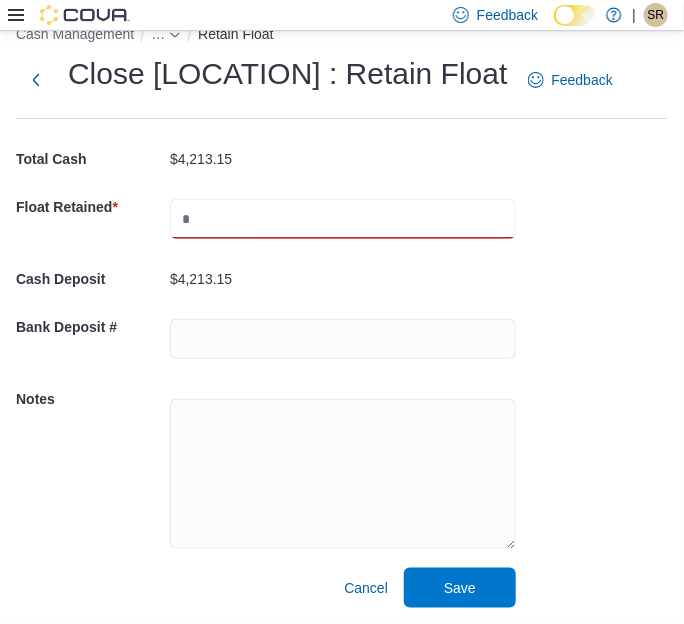 click at bounding box center (343, 219) 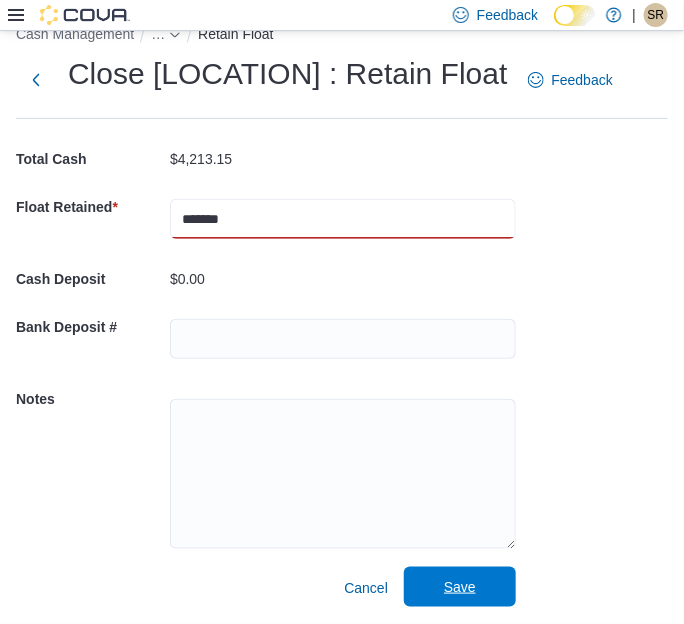 type on "*******" 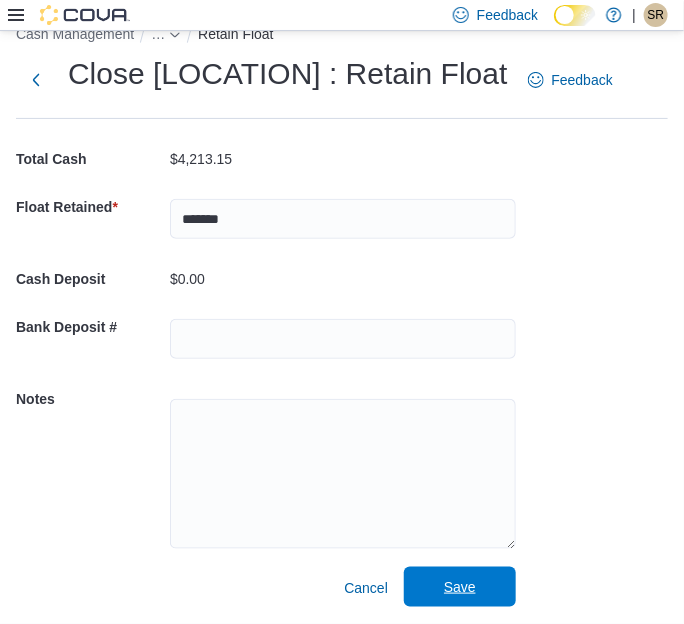 click on "Save" at bounding box center (460, 587) 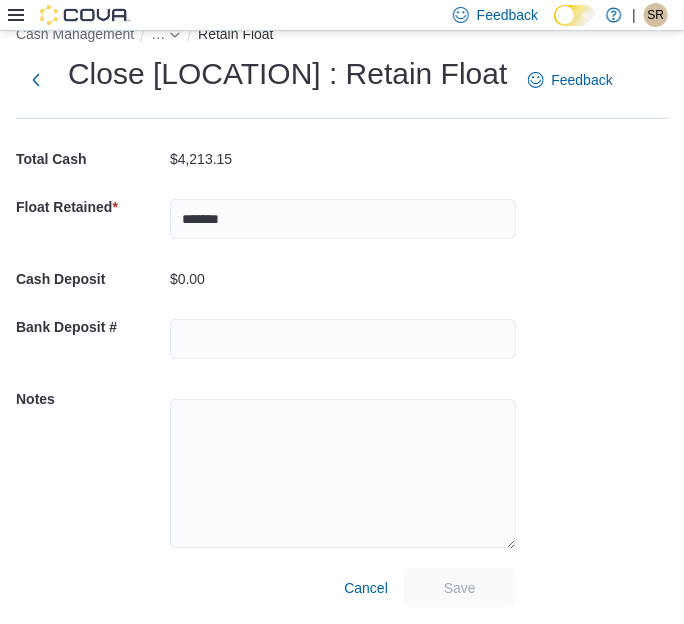 scroll, scrollTop: 2, scrollLeft: 0, axis: vertical 